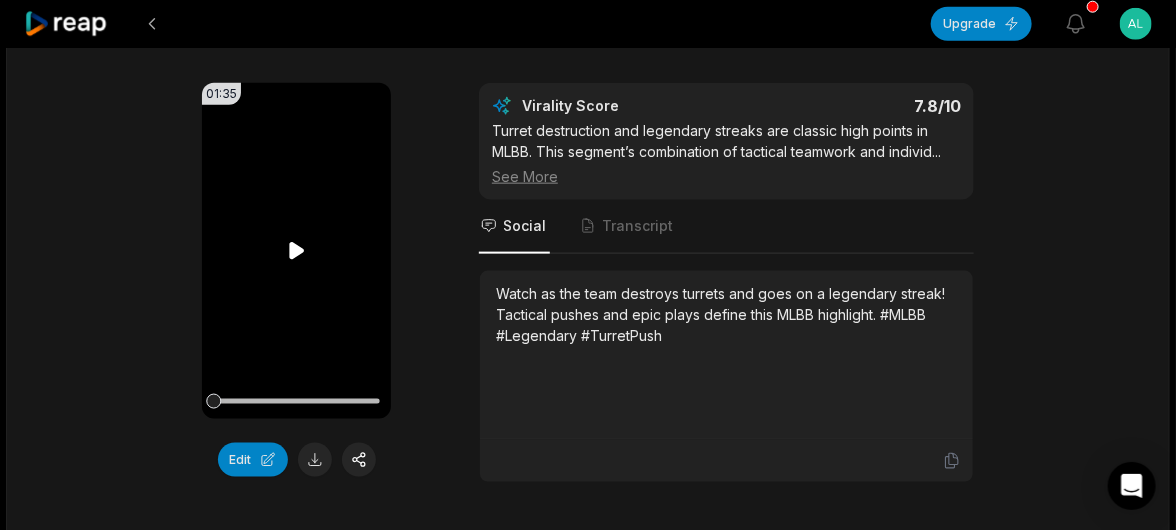 scroll, scrollTop: 199, scrollLeft: 0, axis: vertical 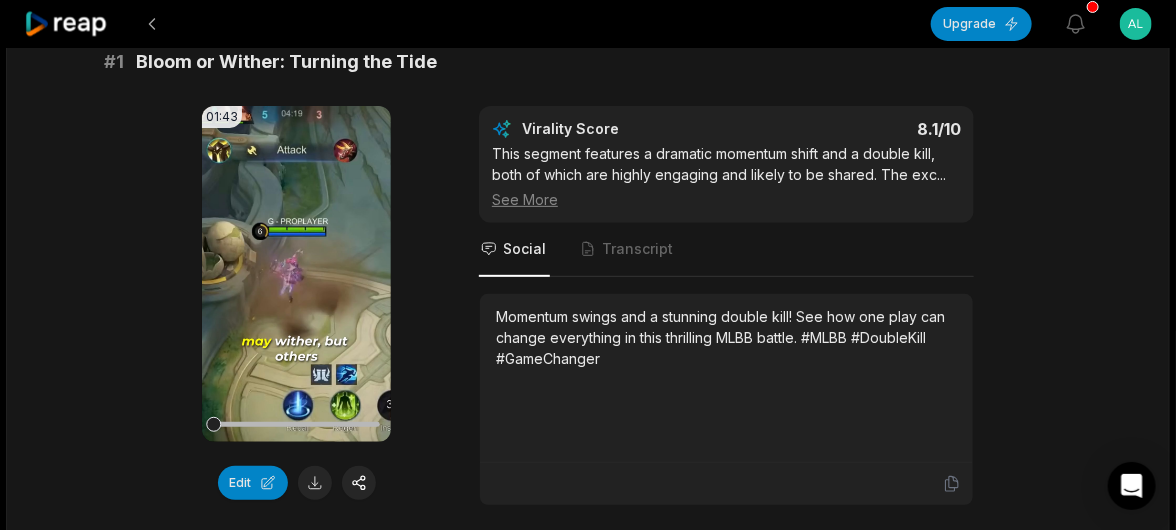 click 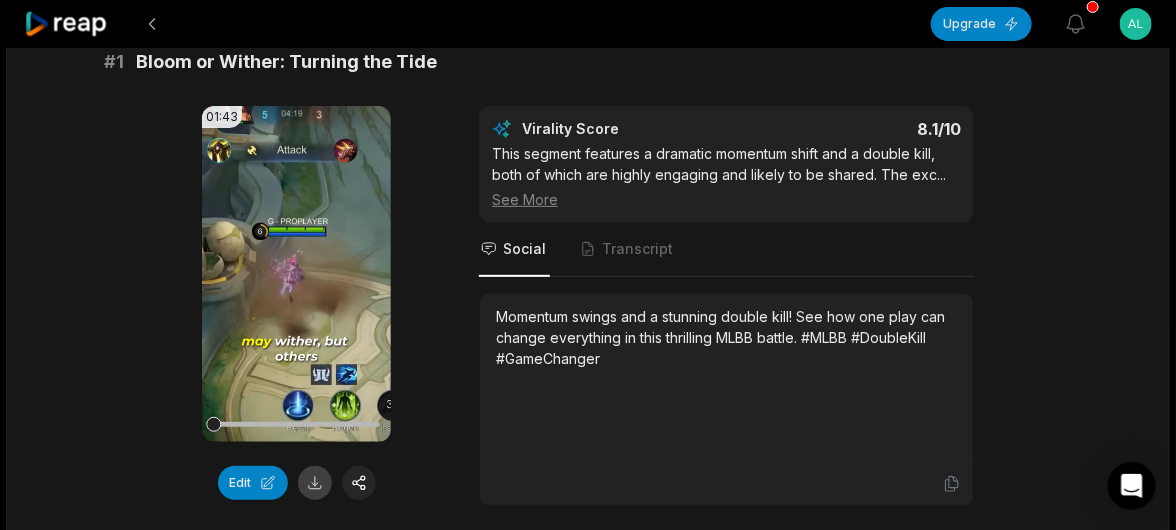 click at bounding box center [315, 483] 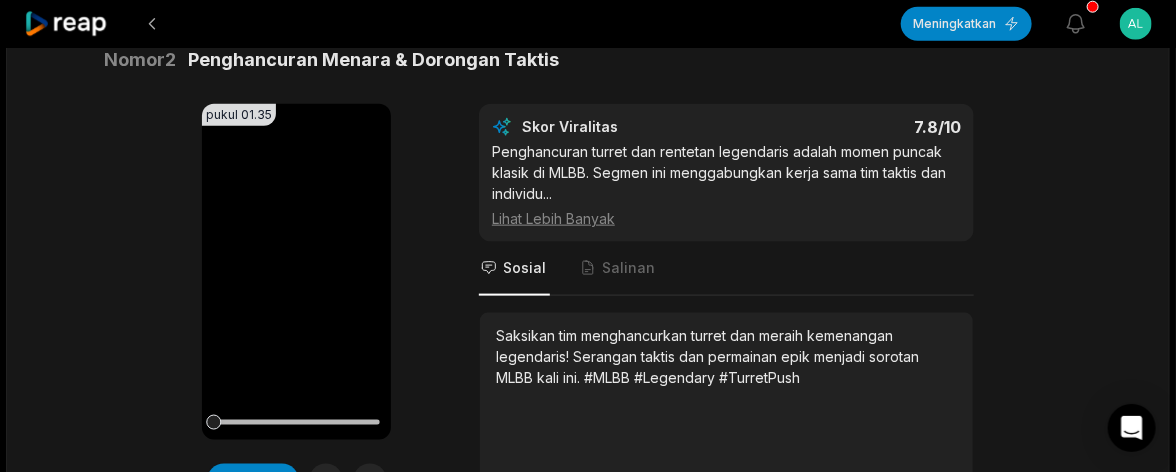 scroll, scrollTop: 821, scrollLeft: 0, axis: vertical 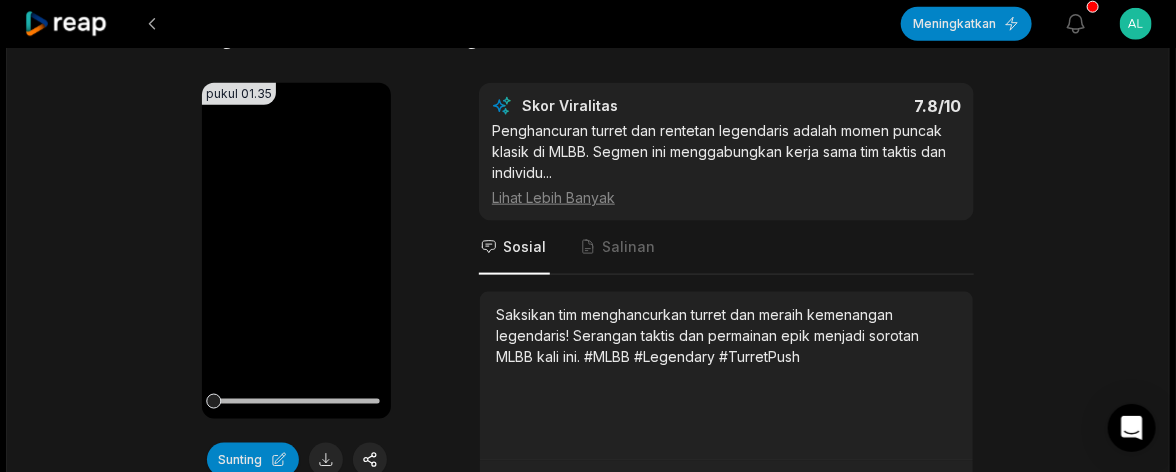 drag, startPoint x: 929, startPoint y: 64, endPoint x: 1009, endPoint y: 88, distance: 83.52245 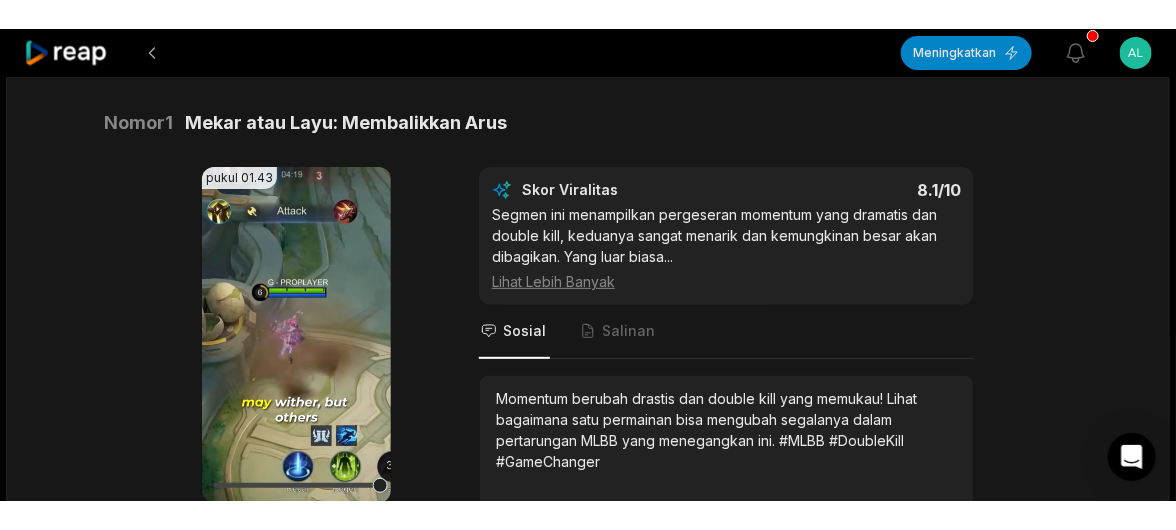 scroll, scrollTop: 199, scrollLeft: 0, axis: vertical 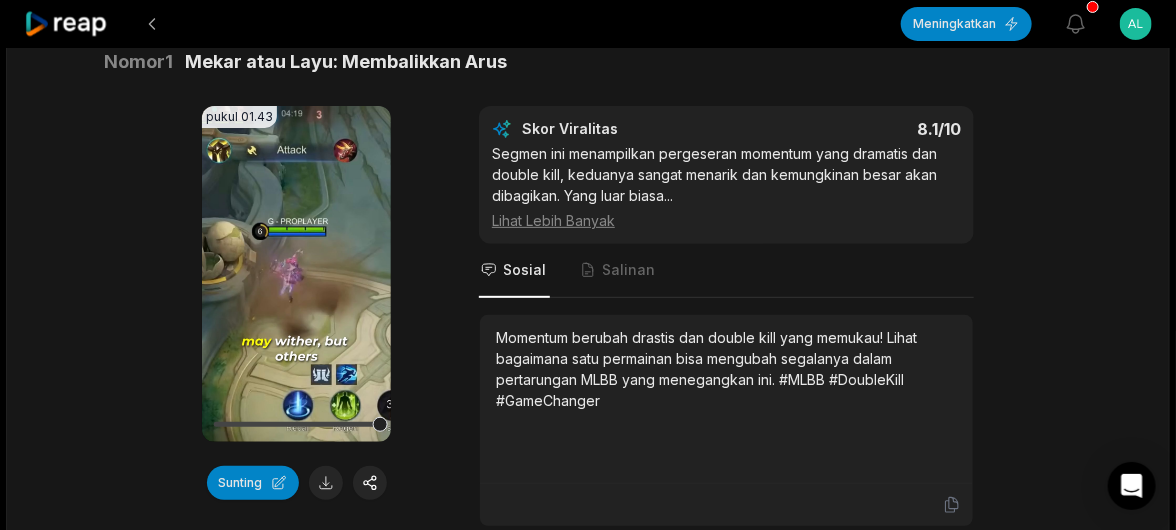 click on "pukul 16.29 27 Kill!! Melissa Legendaris Monster Sejati Jalur Emas!! - Build Top 1 Global Melissa ~ MLBB satu jam yang lalu Bahasa inggris en Pukul 00.34  -  10.34 Potret 60.0012  fps   Peliharaan Nomor  1 Mekar atau Layu: Membalikkan Arus pukul 01.43 Peramban Anda tidak mendukung format mp4. Sunting Skor Viralitas 8.1  /10 Segmen ini menampilkan pergeseran momentum yang dramatis dan double kill, keduanya sangat menarik dan kemungkinan besar akan dibagikan. Yang luar biasa  ...   Lihat Lebih Banyak Sosial Salinan Momentum berubah drastis dan double kill yang memukau! Lihat bagaimana satu permainan bisa mengubah segalanya dalam pertarungan MLBB yang menegangkan ini. #MLBB #DoubleKill #GameChanger Nomor  2 Penghancuran Menara & Dorongan Taktis pukul 01.35 Peramban Anda tidak mendukung format mp4. Sunting Skor Viralitas 7.8  /10 Penghancuran turret dan rentetan legendaris adalah momen puncak klasik di MLBB. Segmen ini menggabungkan kerja sama tim taktis dan individu  ...   Lihat Lebih Banyak Sosial Salinan 3 /10" at bounding box center (588, 2956) 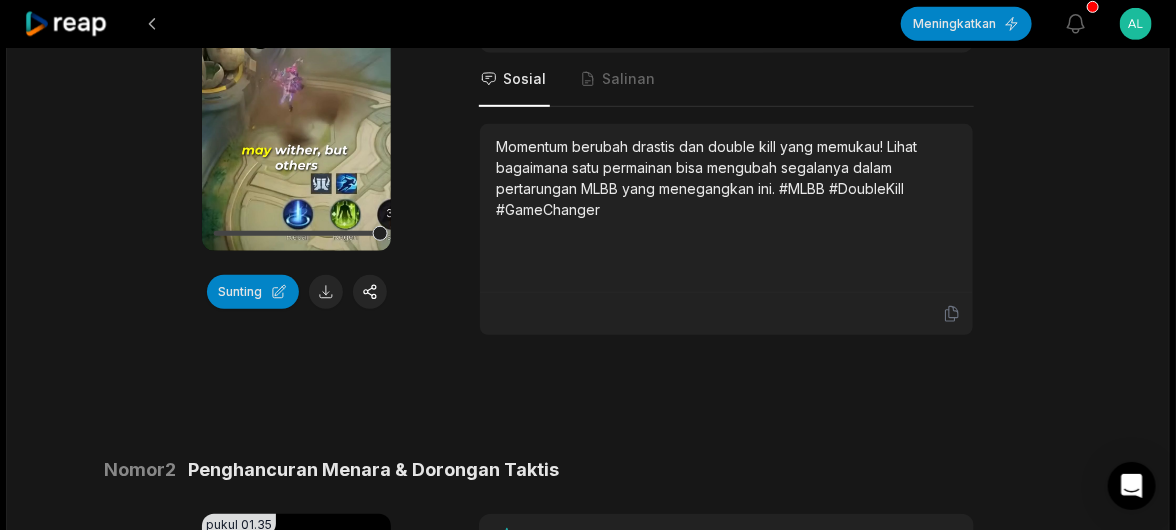 scroll, scrollTop: 399, scrollLeft: 0, axis: vertical 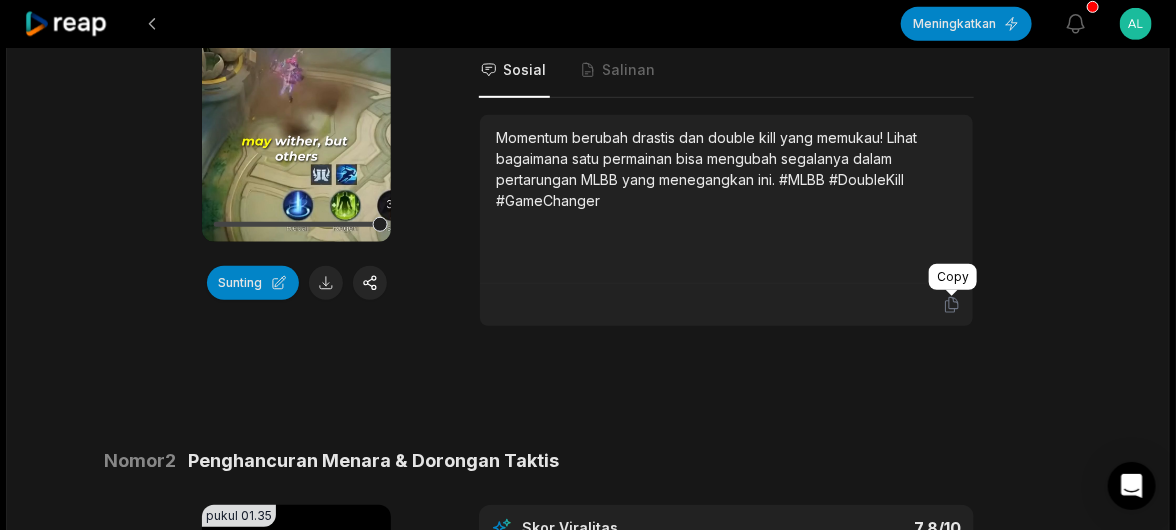click 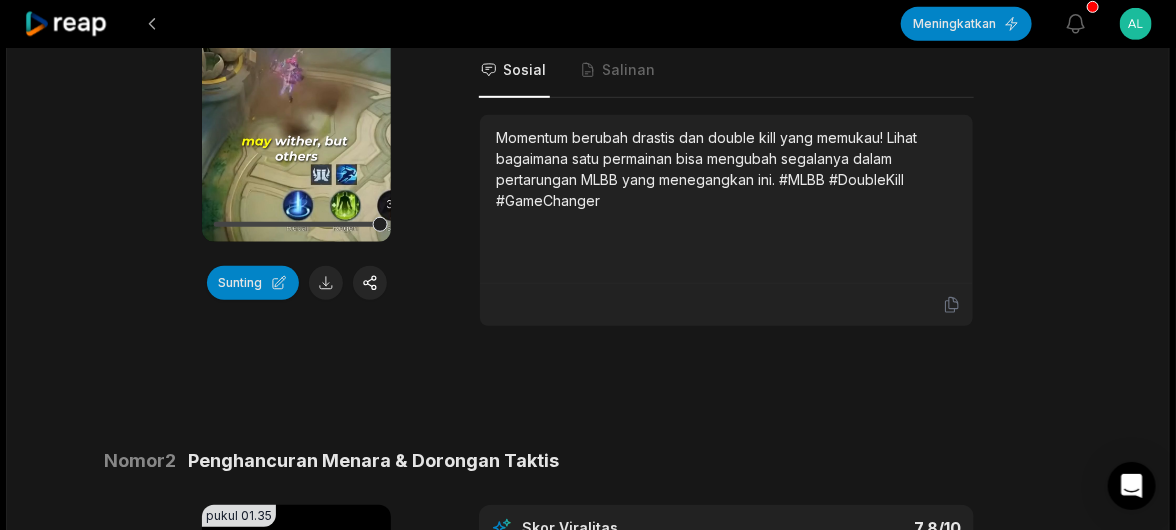 drag, startPoint x: 1142, startPoint y: 228, endPoint x: 1095, endPoint y: 237, distance: 47.853943 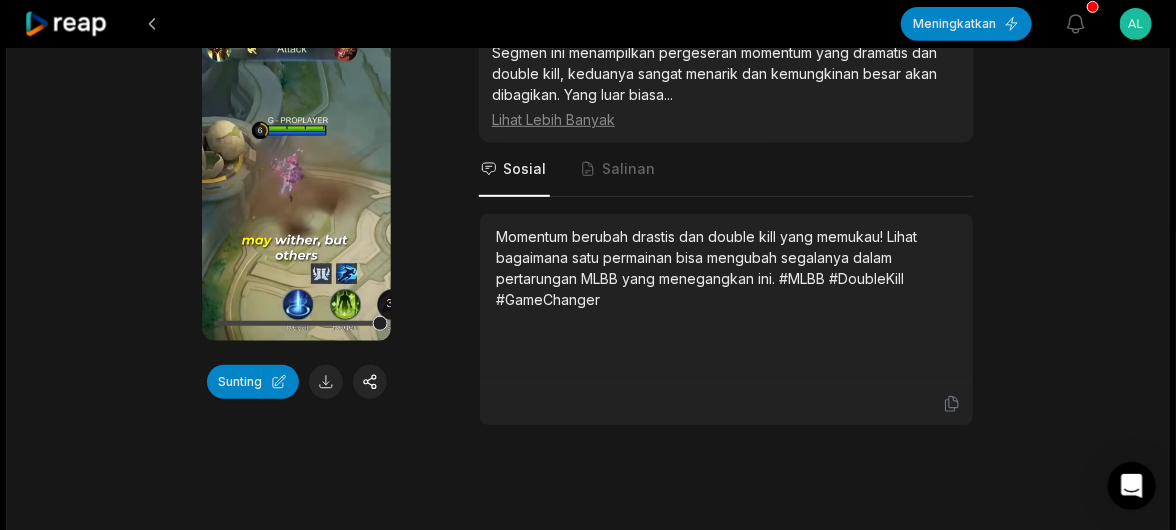 scroll, scrollTop: 199, scrollLeft: 0, axis: vertical 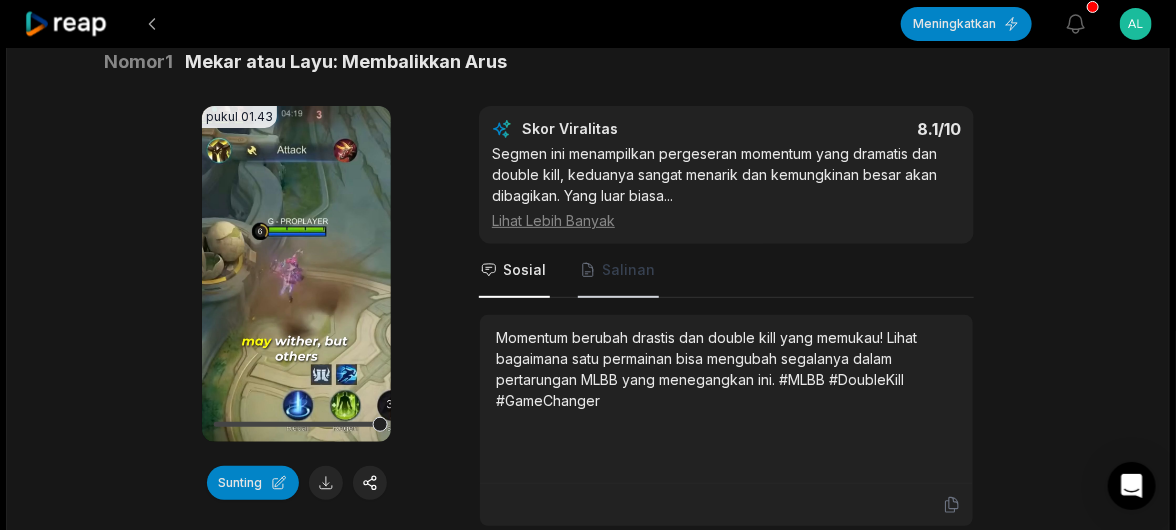 click on "Salinan" at bounding box center (628, 269) 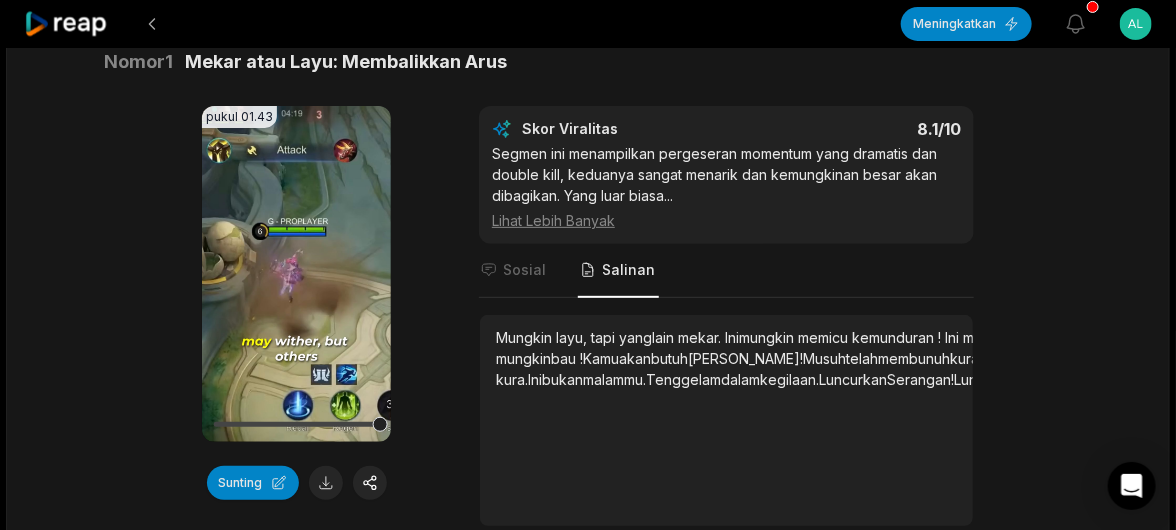 drag, startPoint x: 679, startPoint y: 455, endPoint x: 498, endPoint y: 353, distance: 207.76189 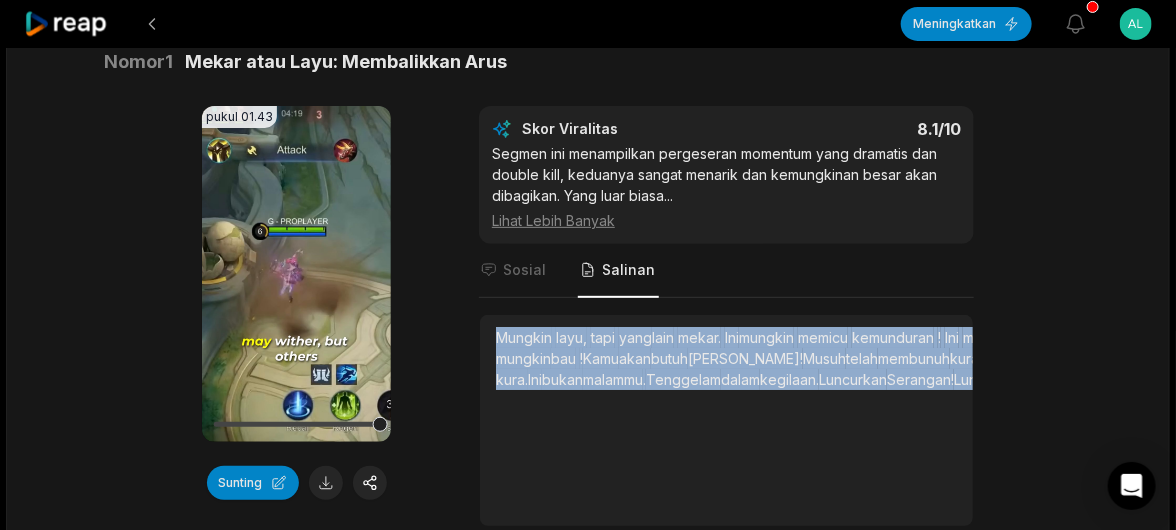 drag, startPoint x: 496, startPoint y: 330, endPoint x: 666, endPoint y: 459, distance: 213.40338 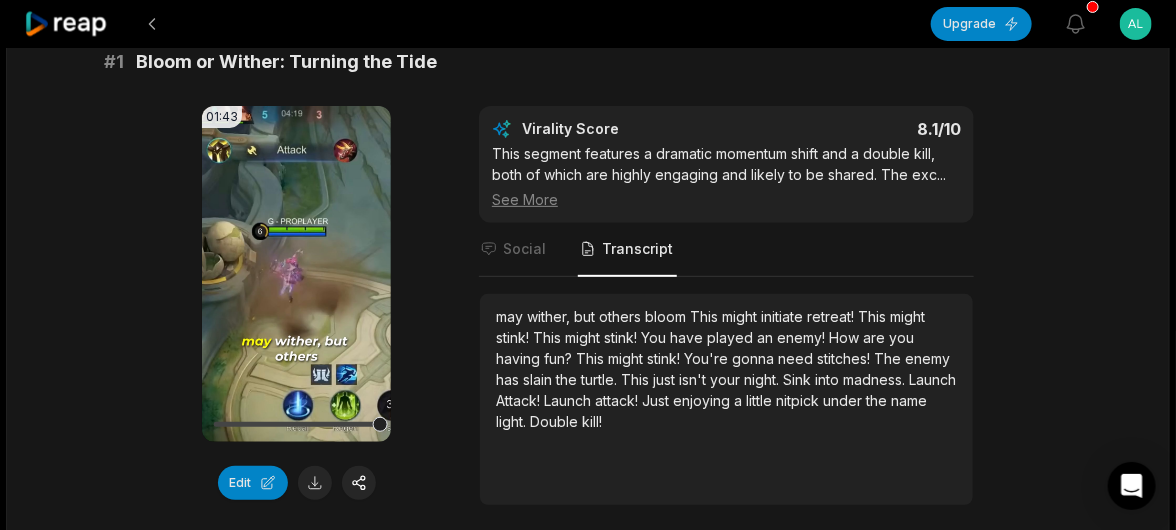 click on "16:29 27 Kills!! Legendary Melissa Real Monster Gold Lane!! - Build Top 1 Global Melissa ~ MLBB an hour ago English en 00:34  -  10:34 Portrait 60.0012   fps Pet # 1 Bloom or Wither: Turning the Tide 01:43 Your browser does not support mp4 format. Edit Virality Score 8.1 /10 This segment features a dramatic momentum shift and a double kill, both of which are highly engaging and likely to be shared. The exc ...   See More Social Transcript may     wither,     but     others     bloom     This     might     initiate     retreat!     This     might     stink!     This     might     stink!     You     have     played     an     enemy!     How     are     you     having     fun?     This     might     stink!     You're     gonna     need     stitches!     The     enemy     has     slain     the     turtle.     This     just     isn't     your     night.     Sink     into     madness.     Launch     Attack!     Launch     attack!     Just     enjoying     a     little     nitpick     under     the     name" at bounding box center [588, 2872] 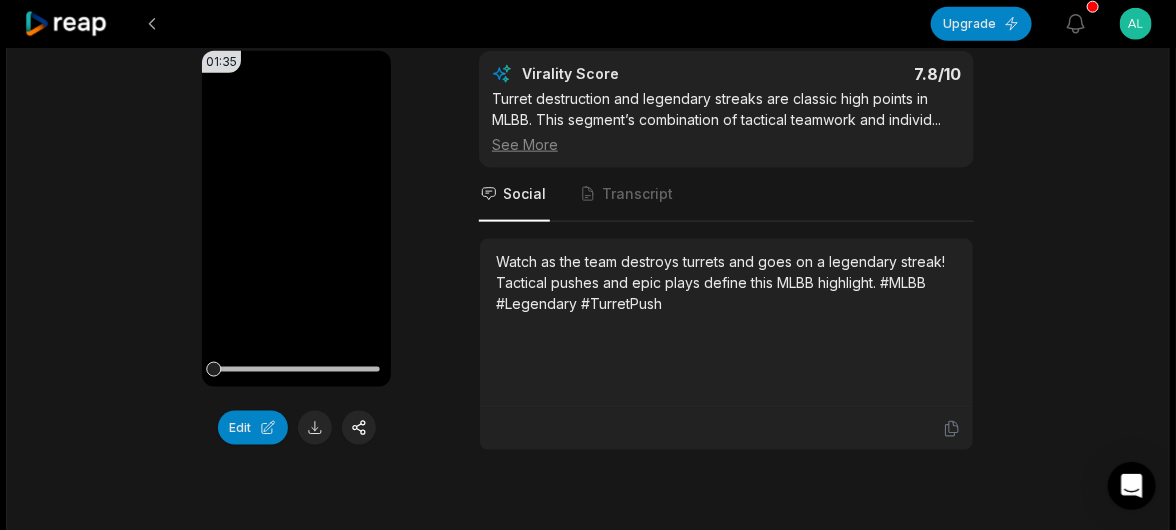 scroll, scrollTop: 800, scrollLeft: 0, axis: vertical 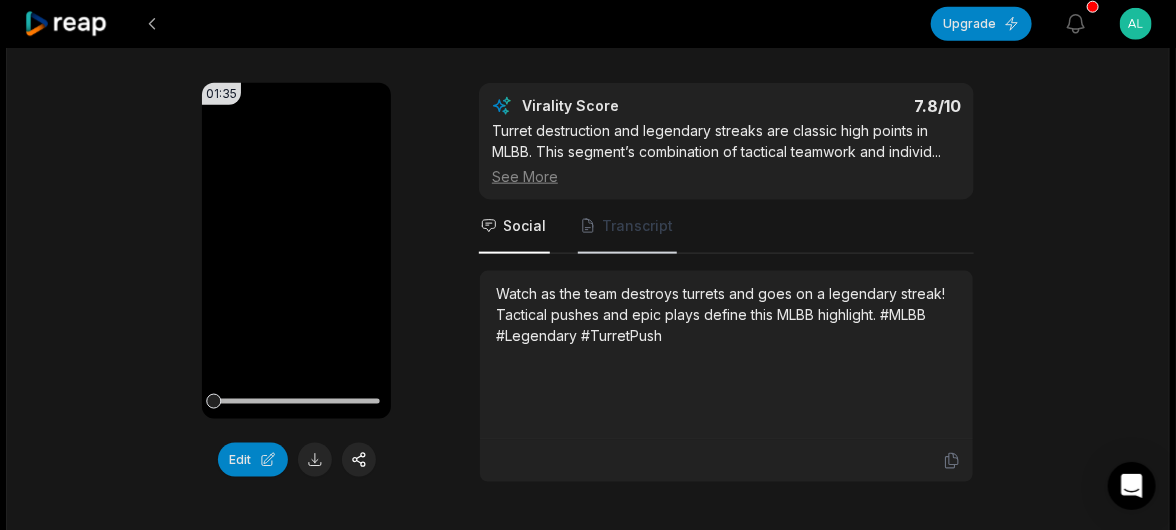 click on "Transcript" at bounding box center [637, 226] 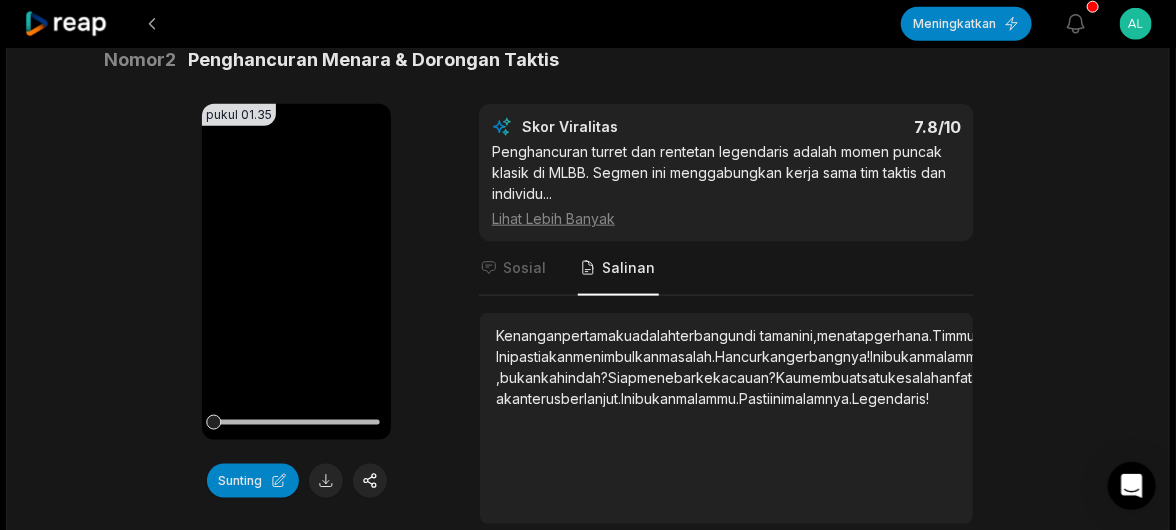 scroll, scrollTop: 821, scrollLeft: 0, axis: vertical 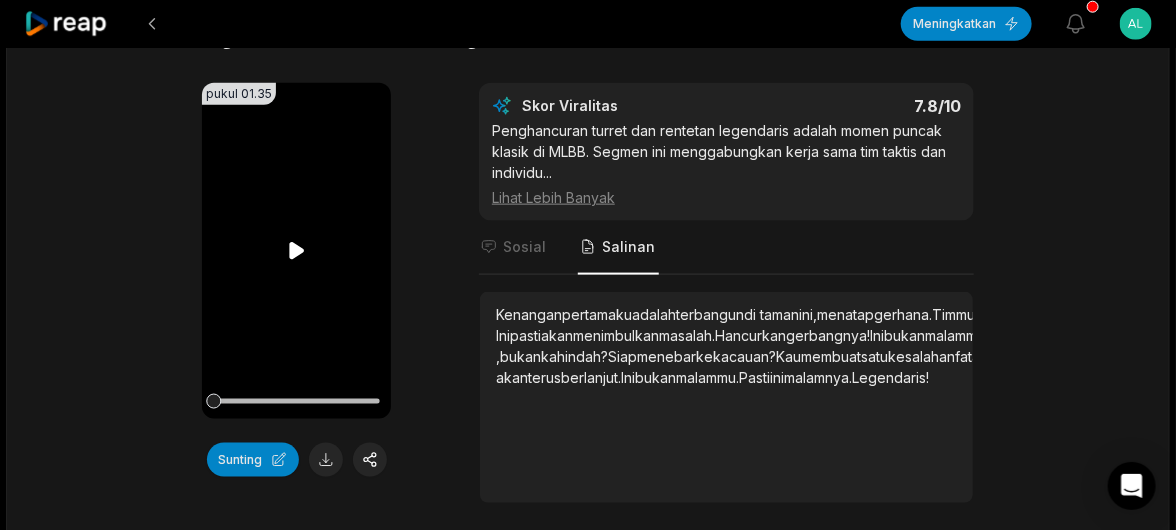 click 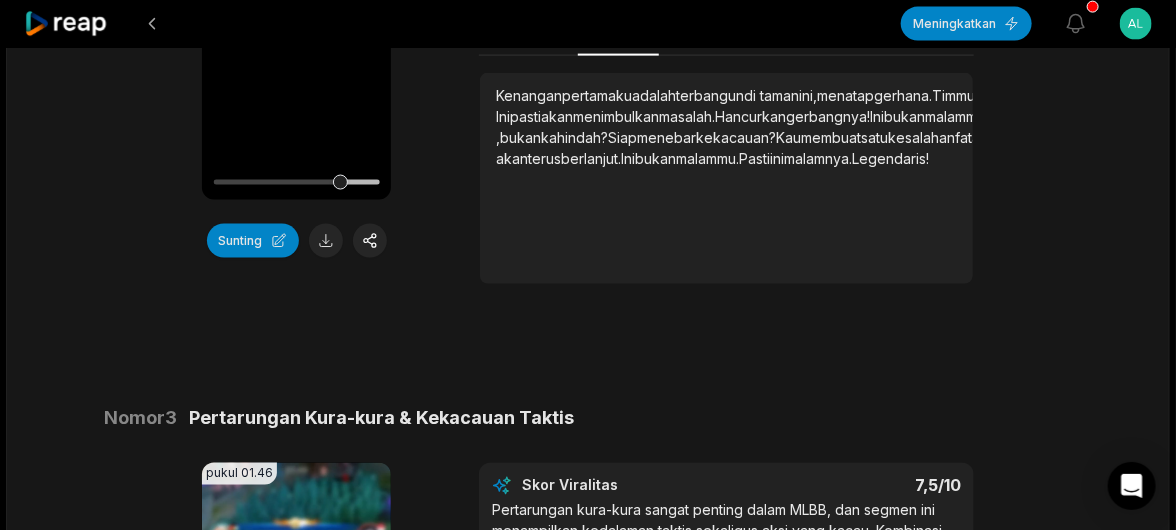 scroll, scrollTop: 1021, scrollLeft: 0, axis: vertical 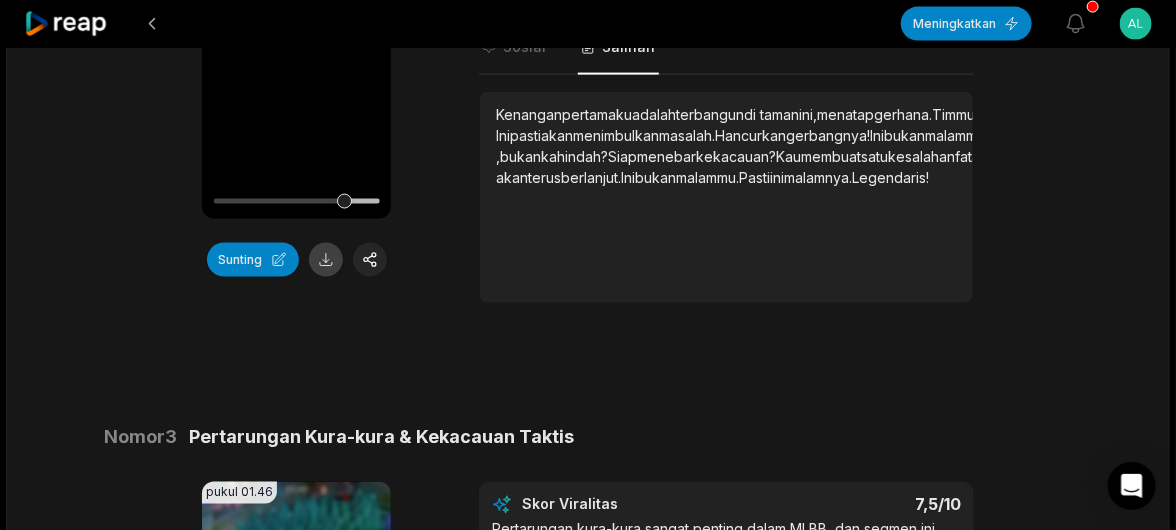 click at bounding box center (326, 260) 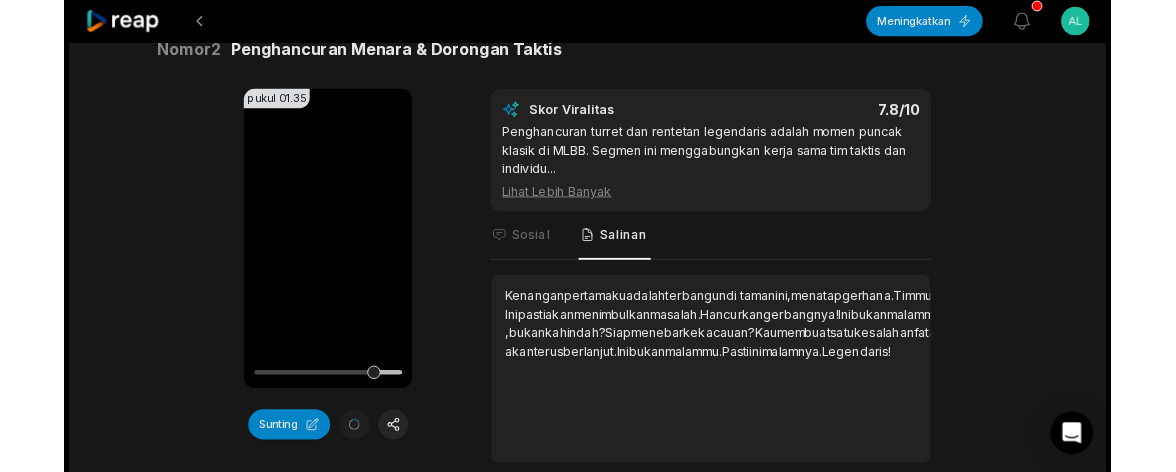 scroll, scrollTop: 720, scrollLeft: 0, axis: vertical 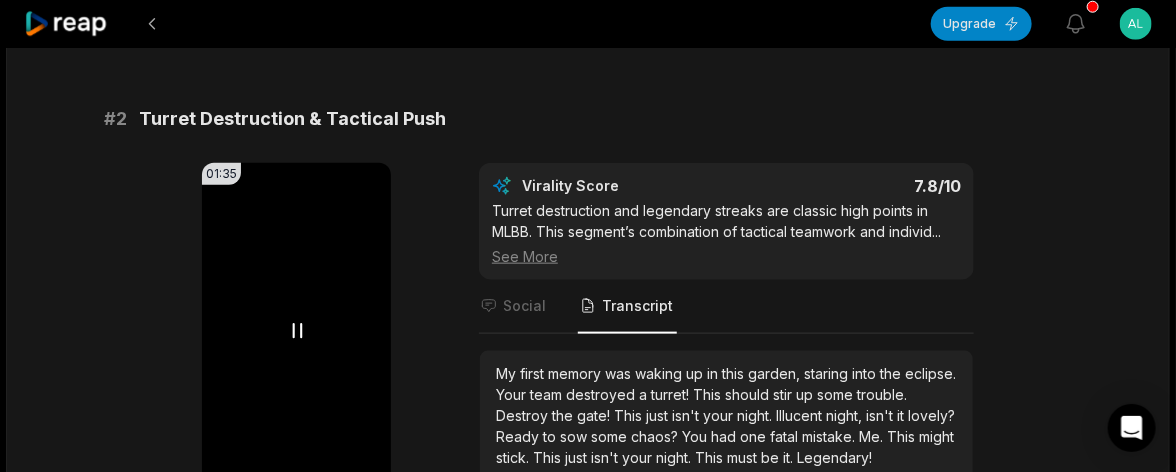 click on "Your browser does not support mp4 format." at bounding box center (296, 331) 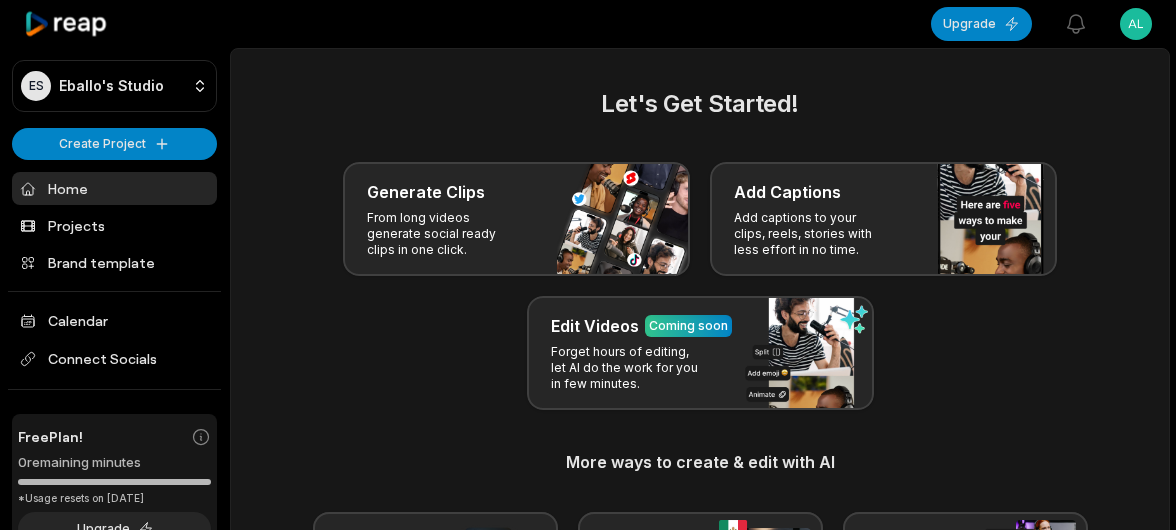 scroll, scrollTop: 0, scrollLeft: 0, axis: both 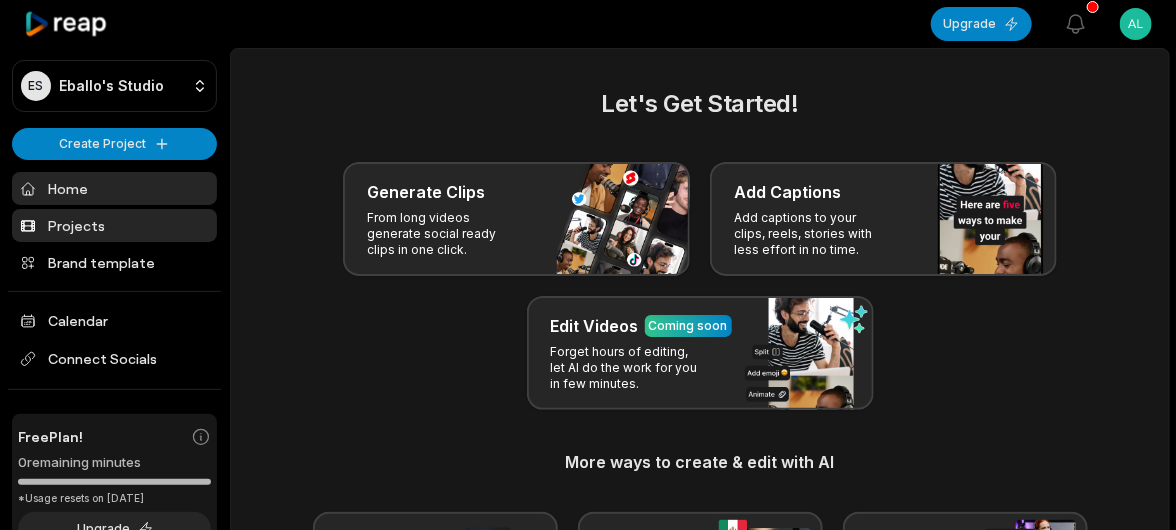 click on "Projects" at bounding box center [114, 225] 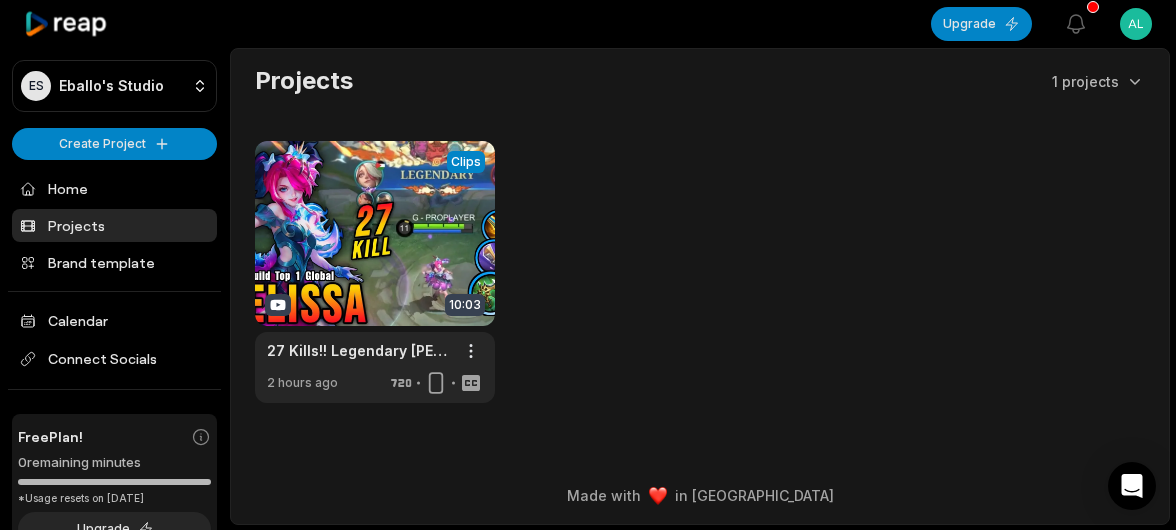 scroll, scrollTop: 0, scrollLeft: 0, axis: both 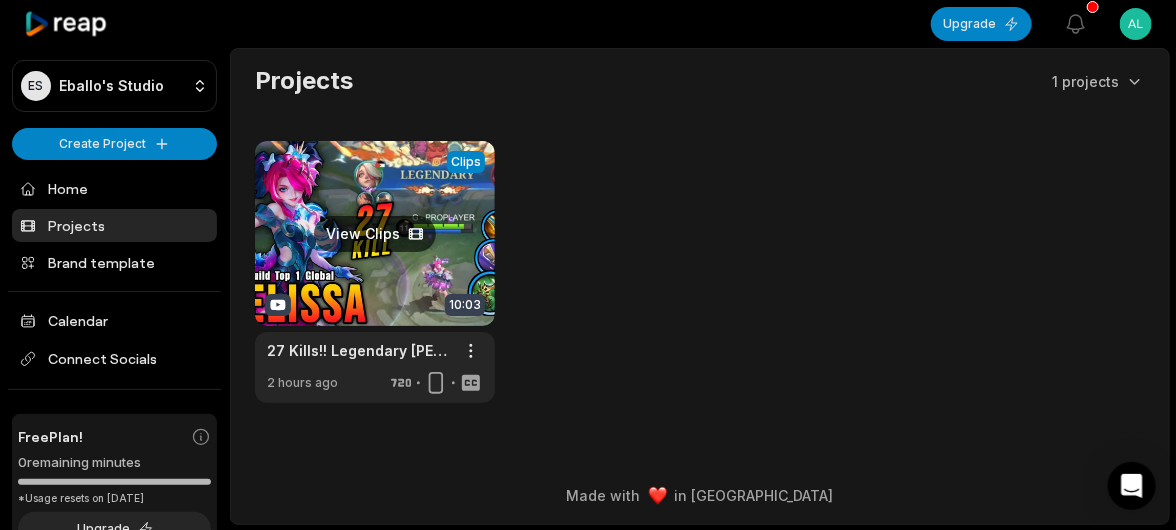 click at bounding box center [375, 272] 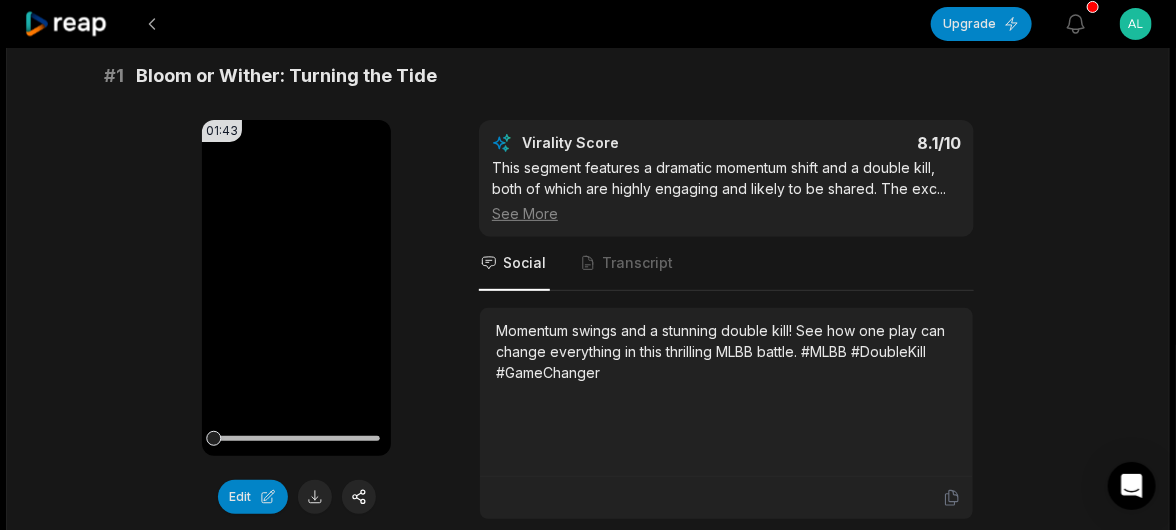 scroll, scrollTop: 199, scrollLeft: 0, axis: vertical 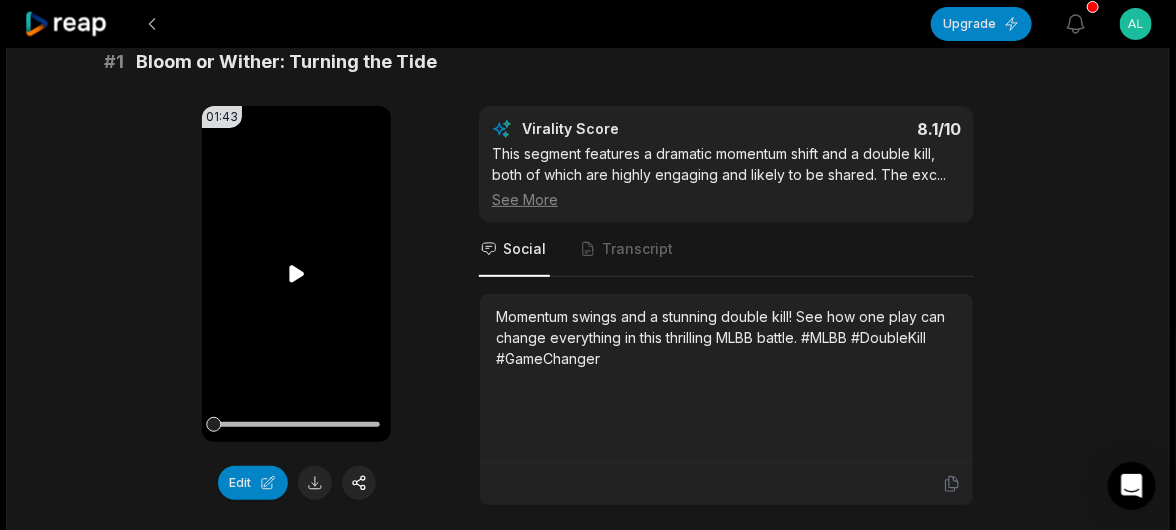 click 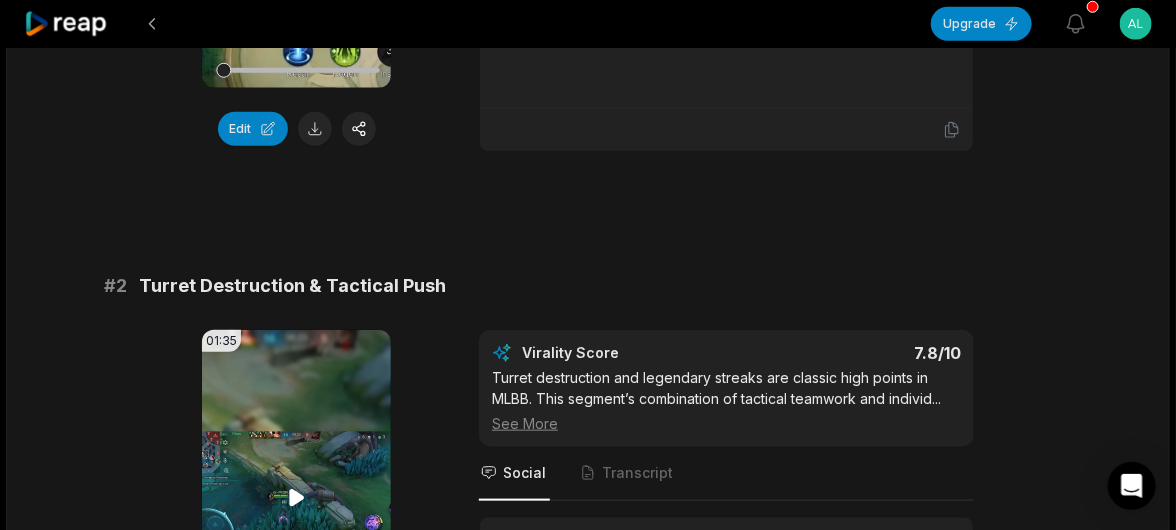 scroll, scrollTop: 300, scrollLeft: 0, axis: vertical 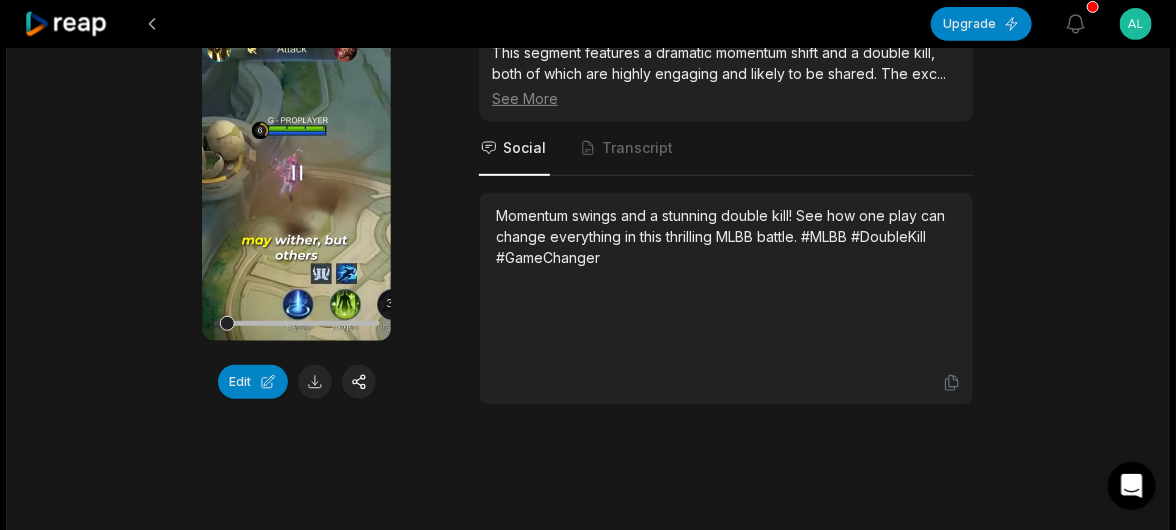 click 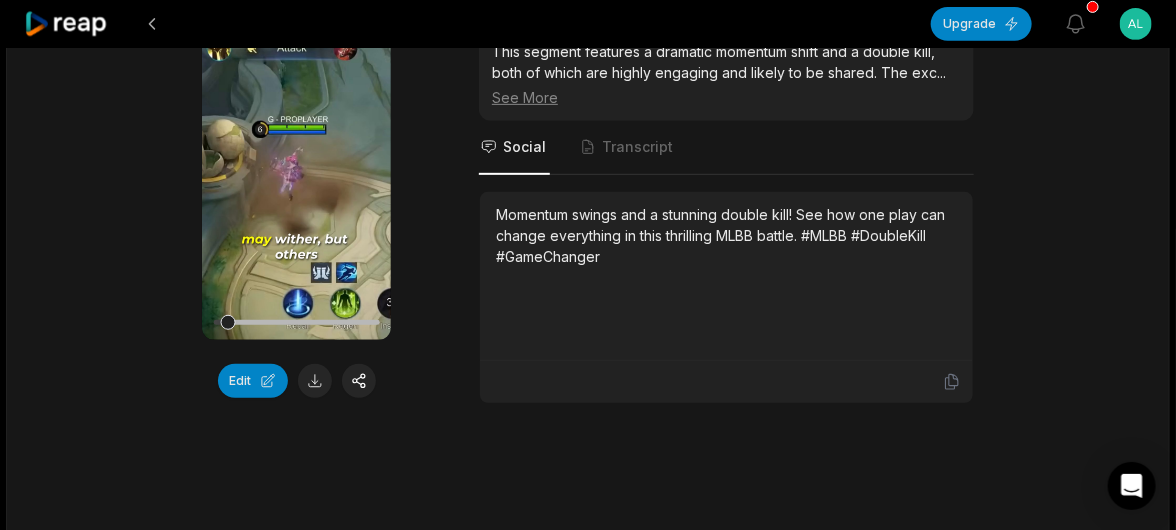 scroll, scrollTop: 1800, scrollLeft: 0, axis: vertical 